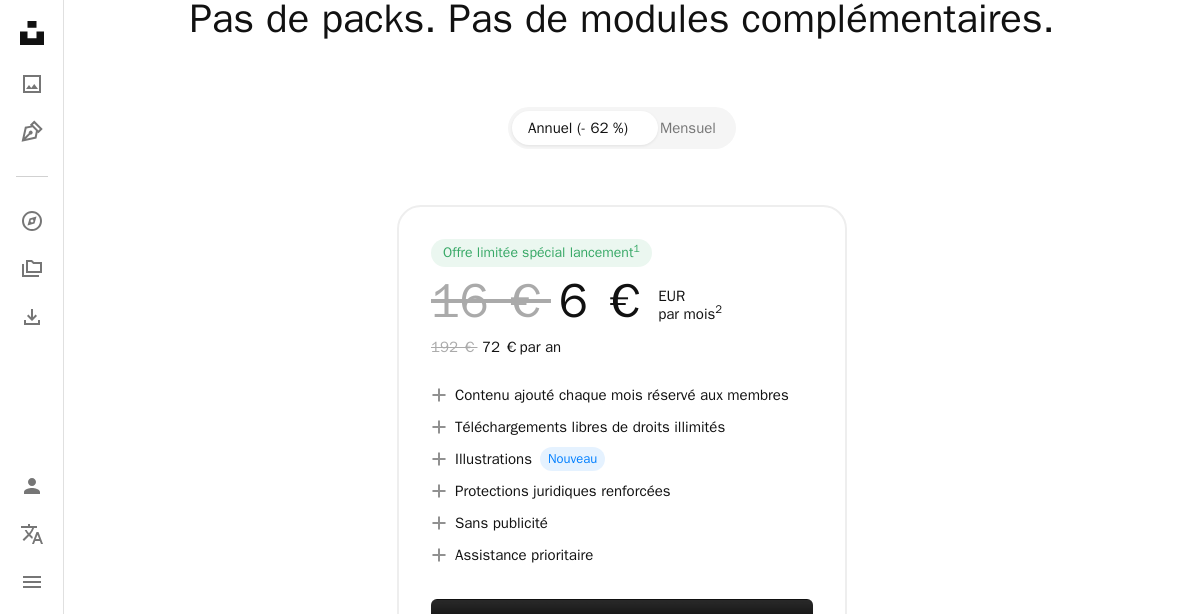 scroll, scrollTop: 0, scrollLeft: 0, axis: both 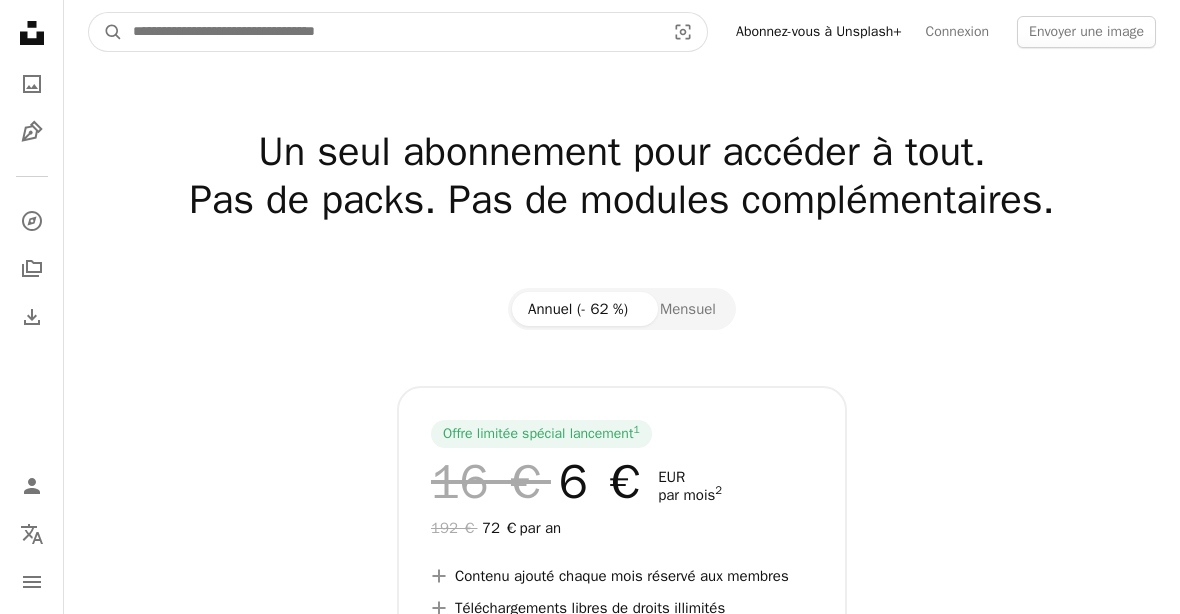 click at bounding box center (391, 32) 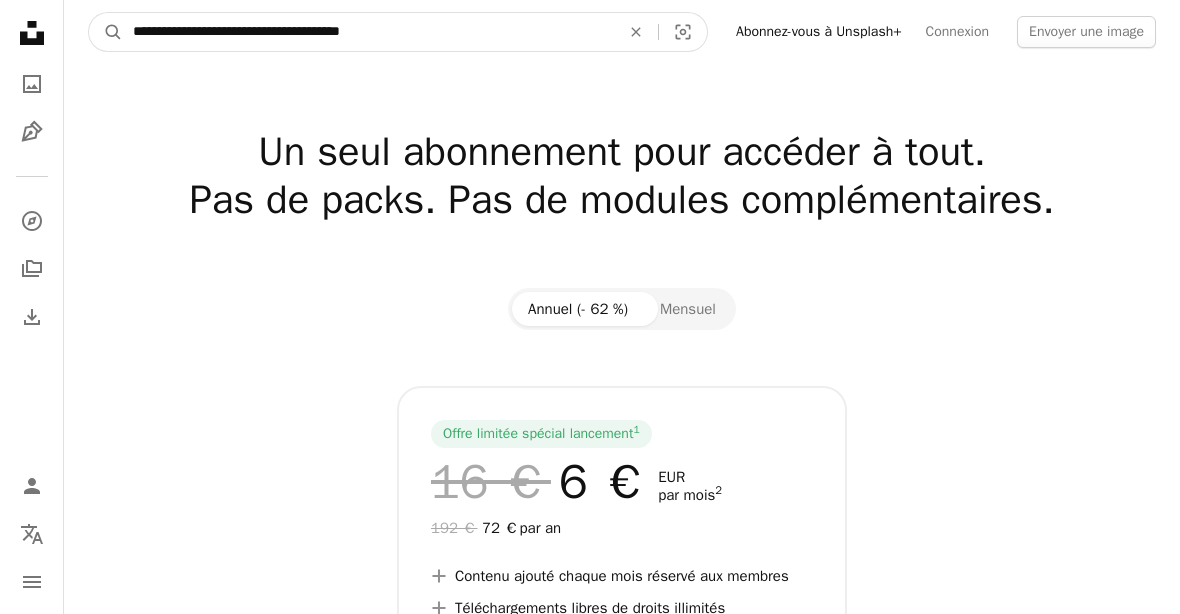 type on "**********" 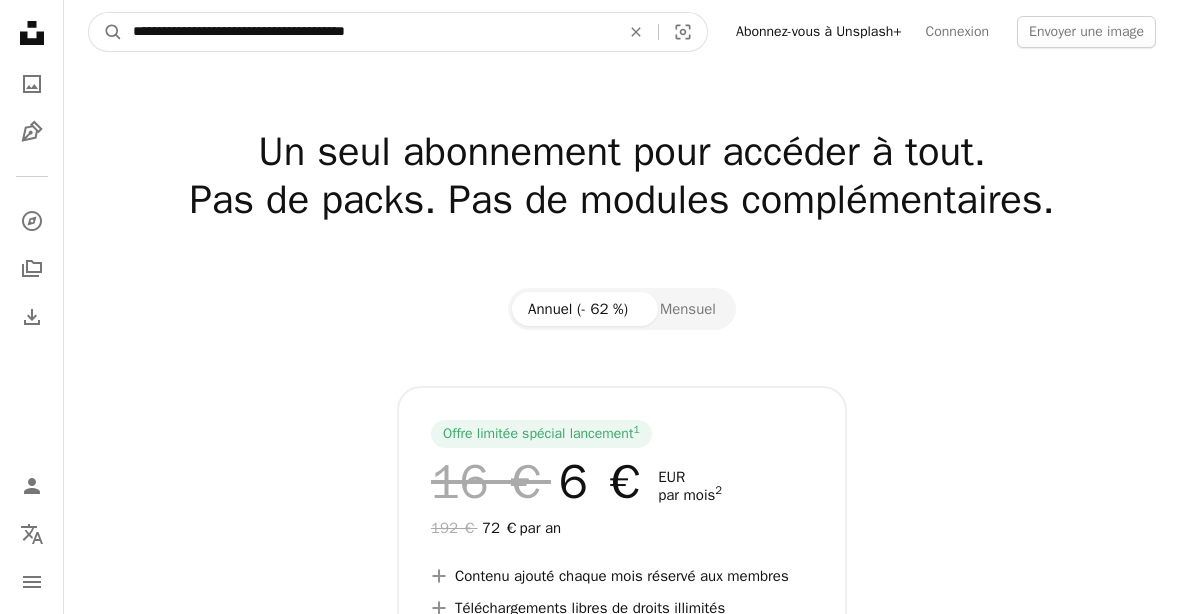 click on "A magnifying glass" at bounding box center (106, 32) 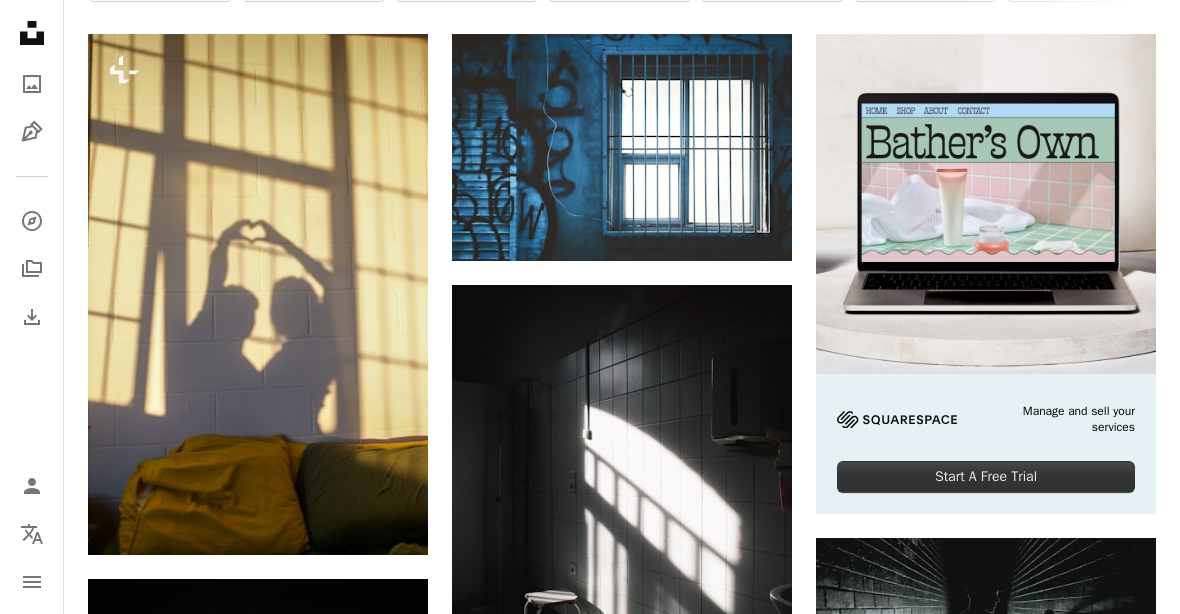 scroll, scrollTop: 0, scrollLeft: 0, axis: both 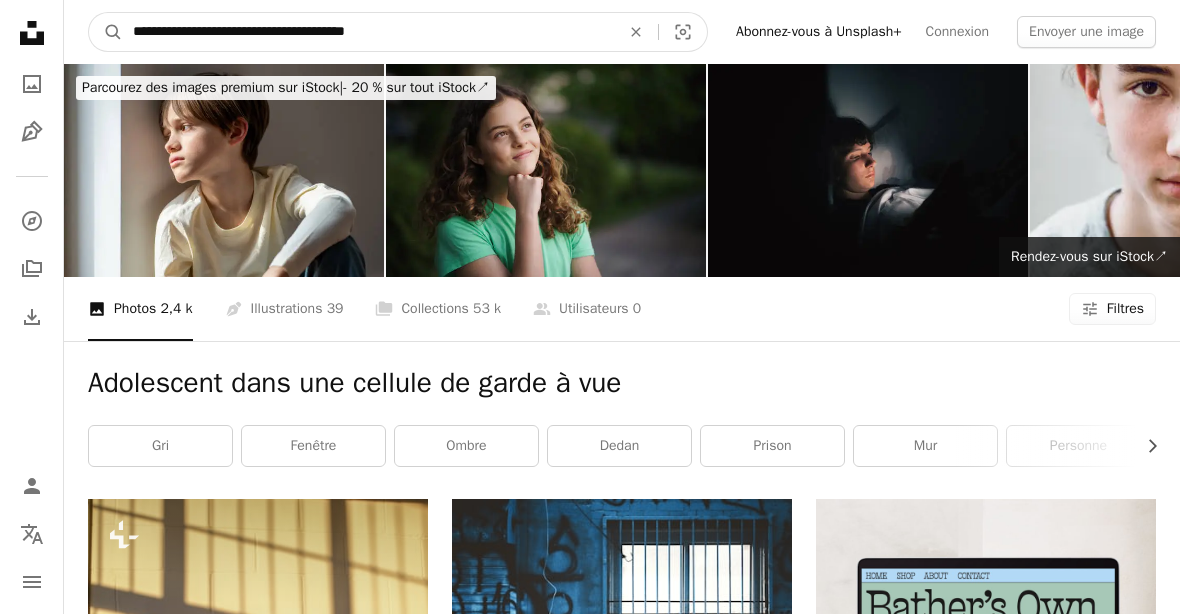 click on "**********" at bounding box center [368, 32] 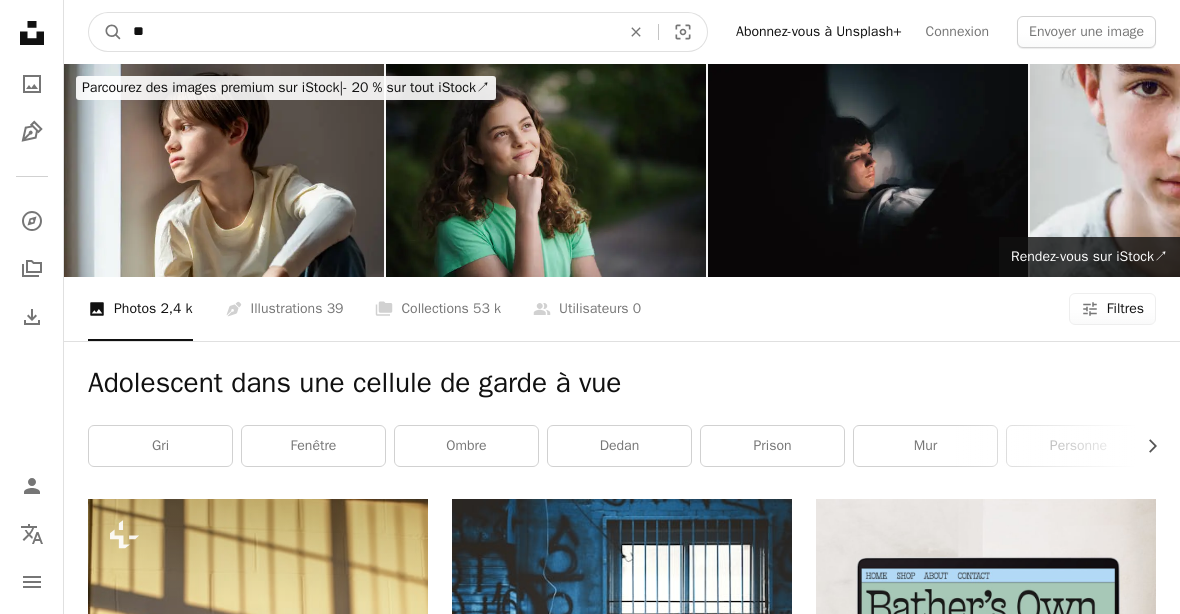 type on "*" 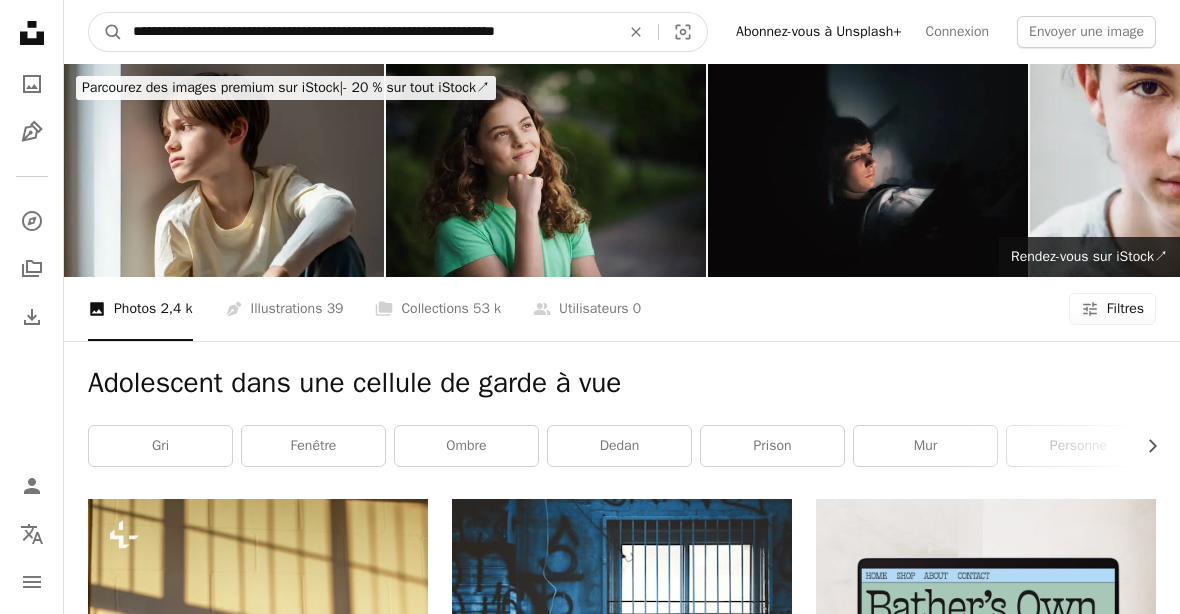 type on "**********" 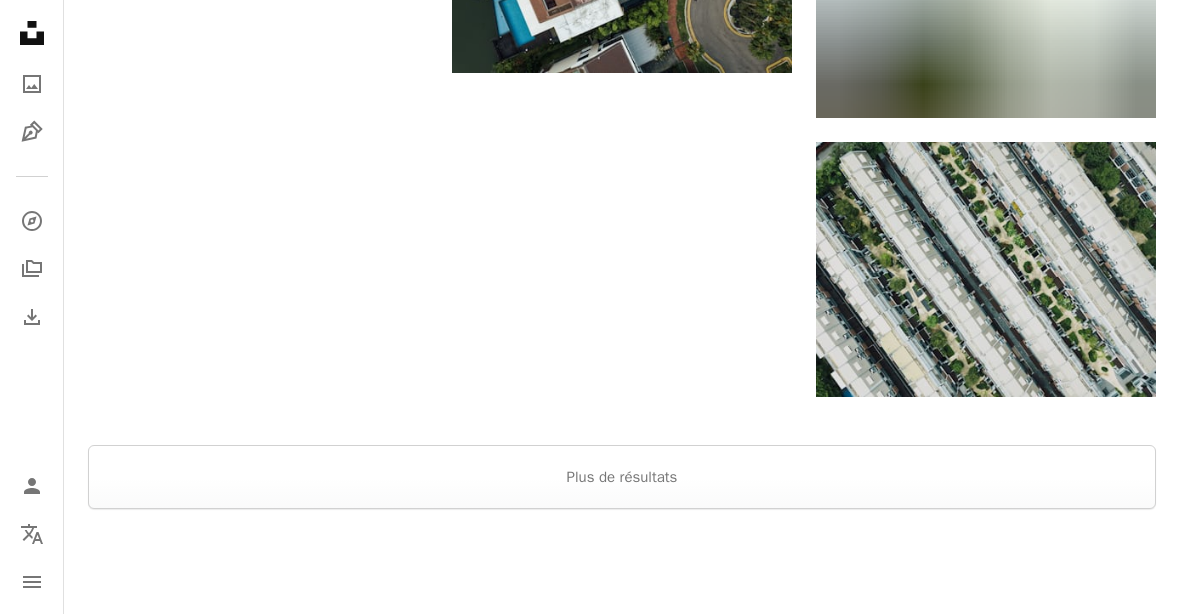 scroll, scrollTop: 2420, scrollLeft: 0, axis: vertical 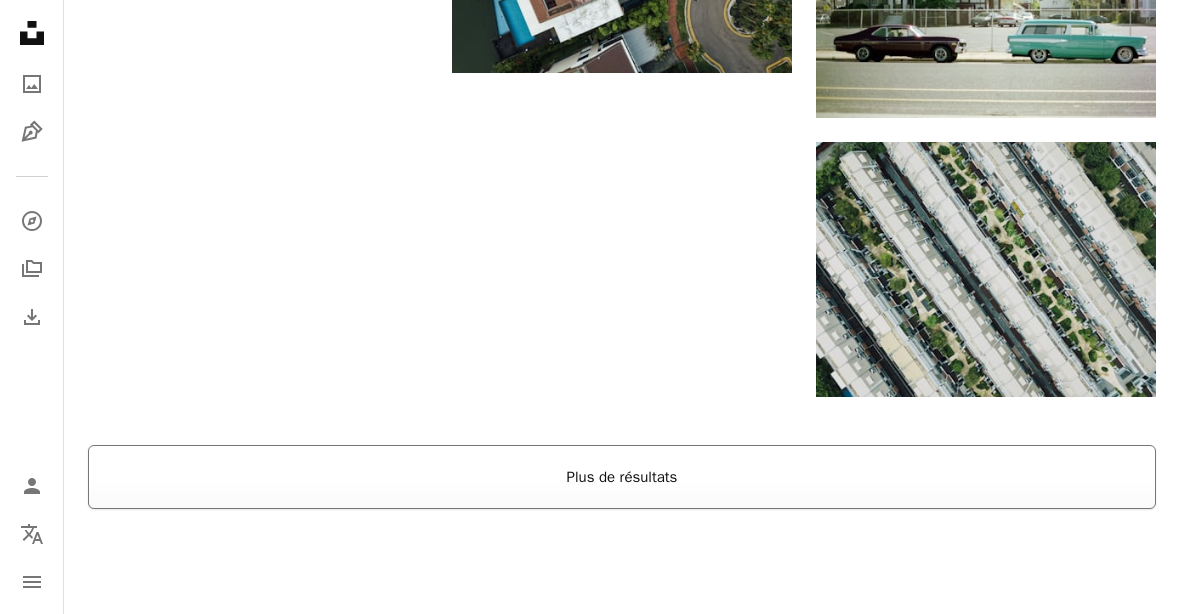 click on "Plus de résultats" at bounding box center [622, 477] 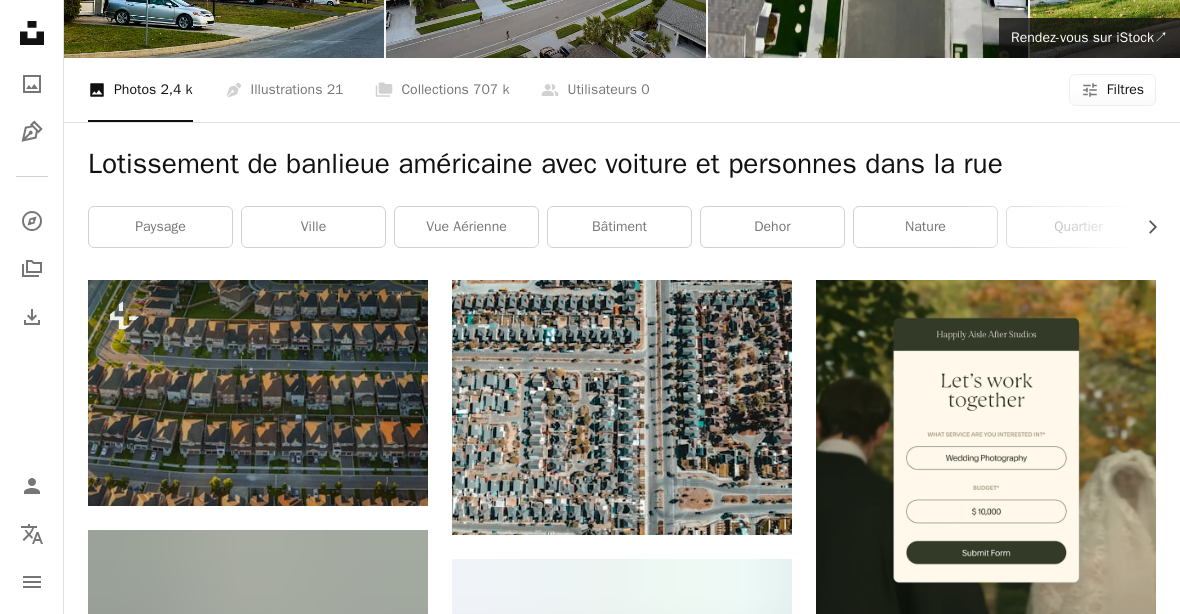 scroll, scrollTop: 0, scrollLeft: 0, axis: both 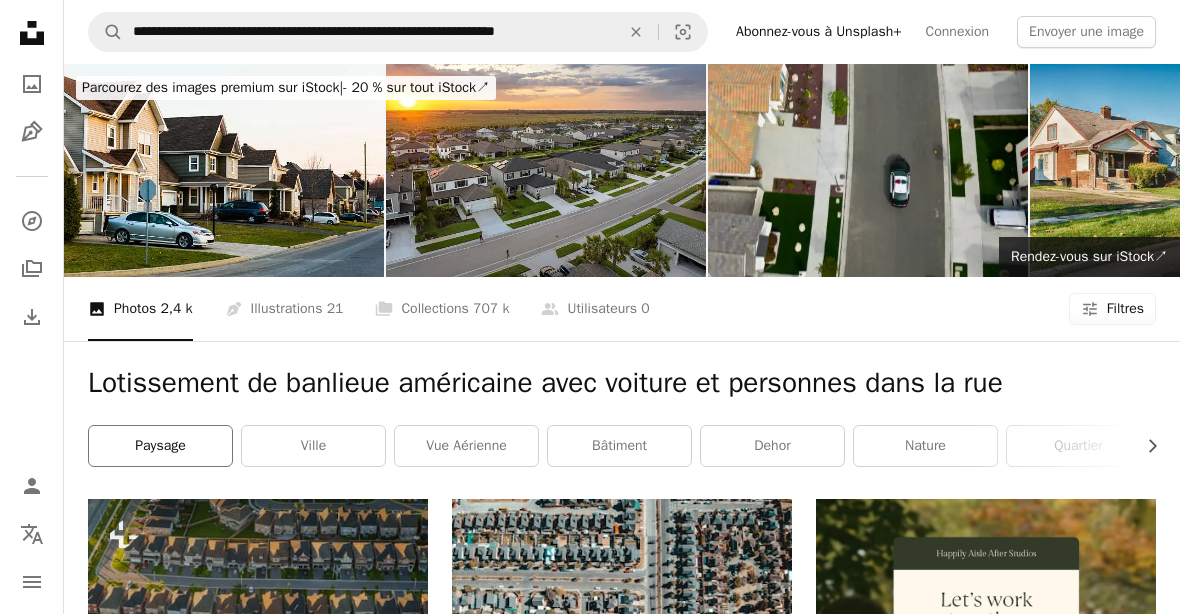 click on "paysage" at bounding box center [160, 446] 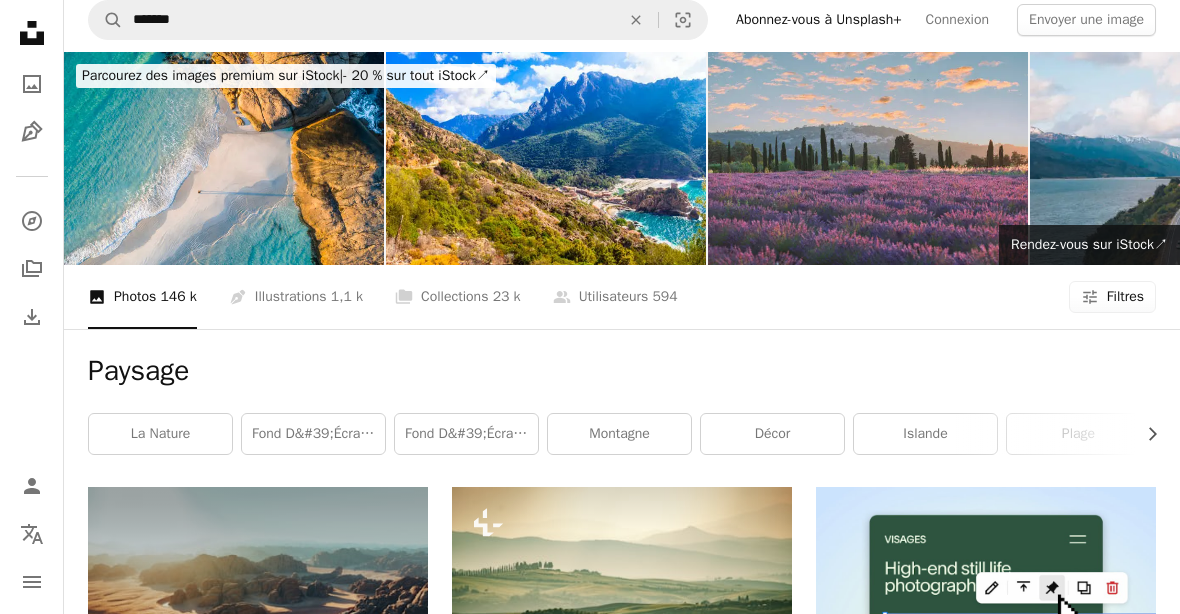 scroll, scrollTop: 0, scrollLeft: 0, axis: both 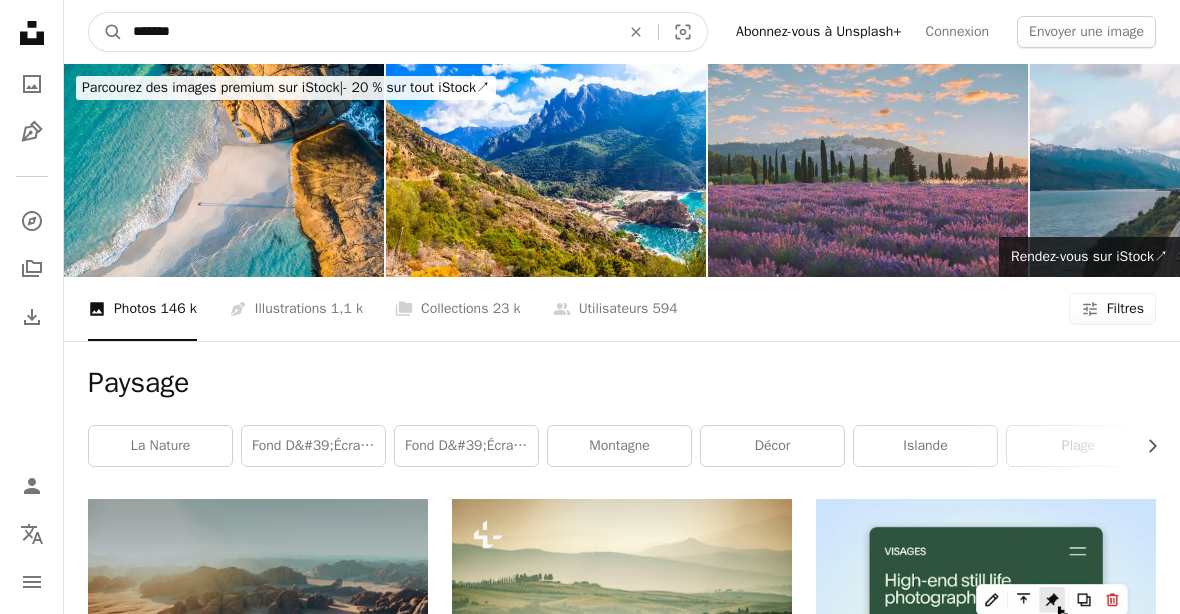click on "*******" at bounding box center (368, 32) 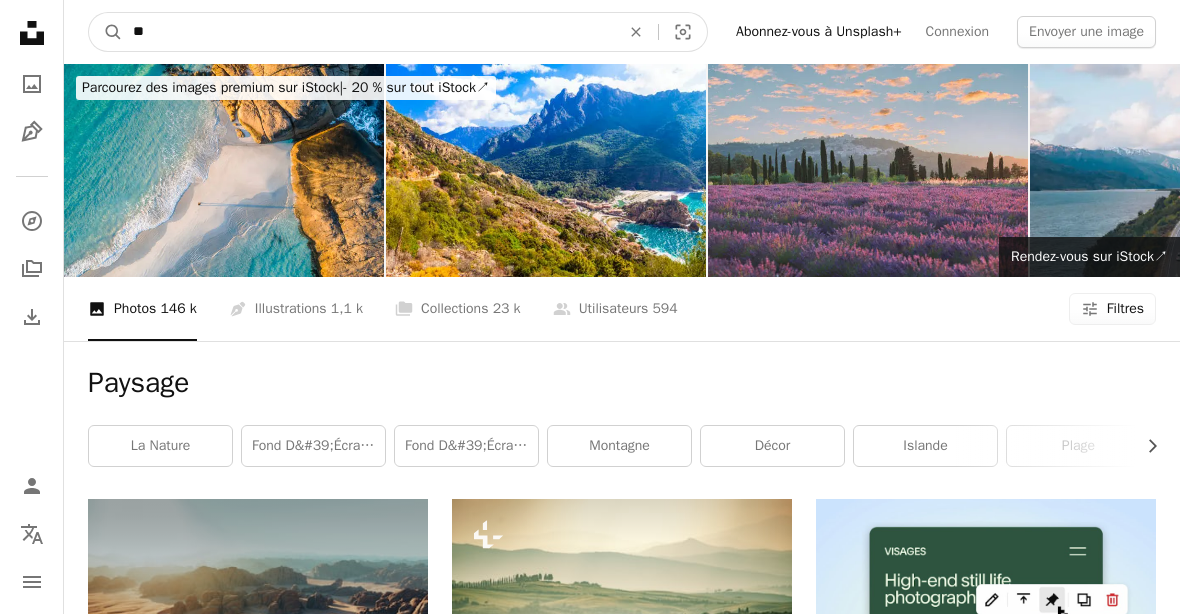 type on "*" 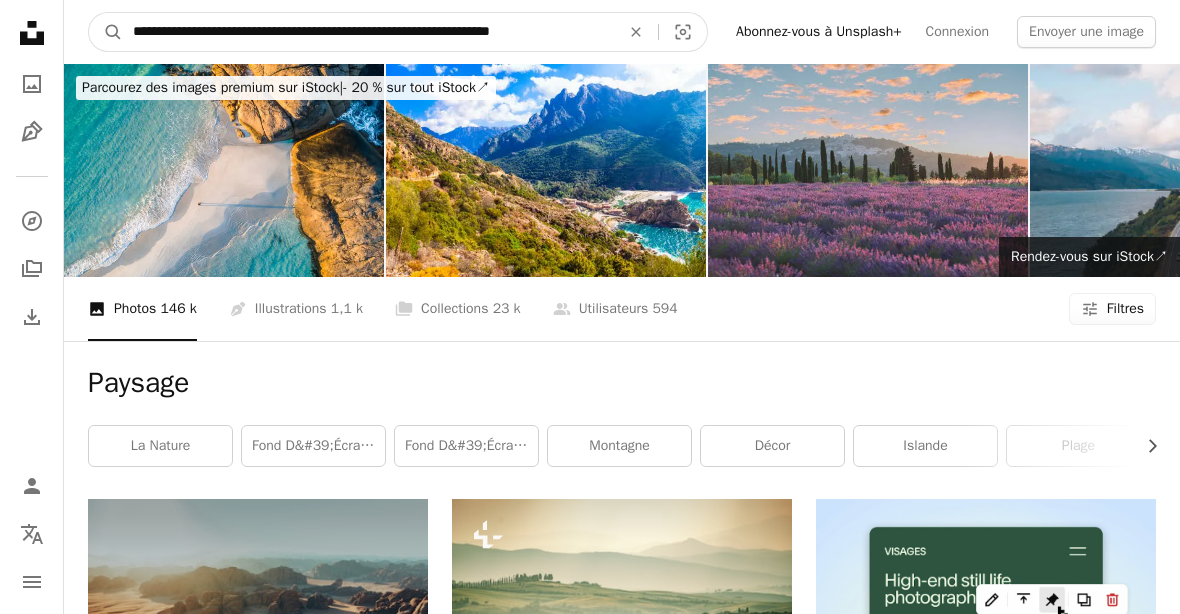 type on "**********" 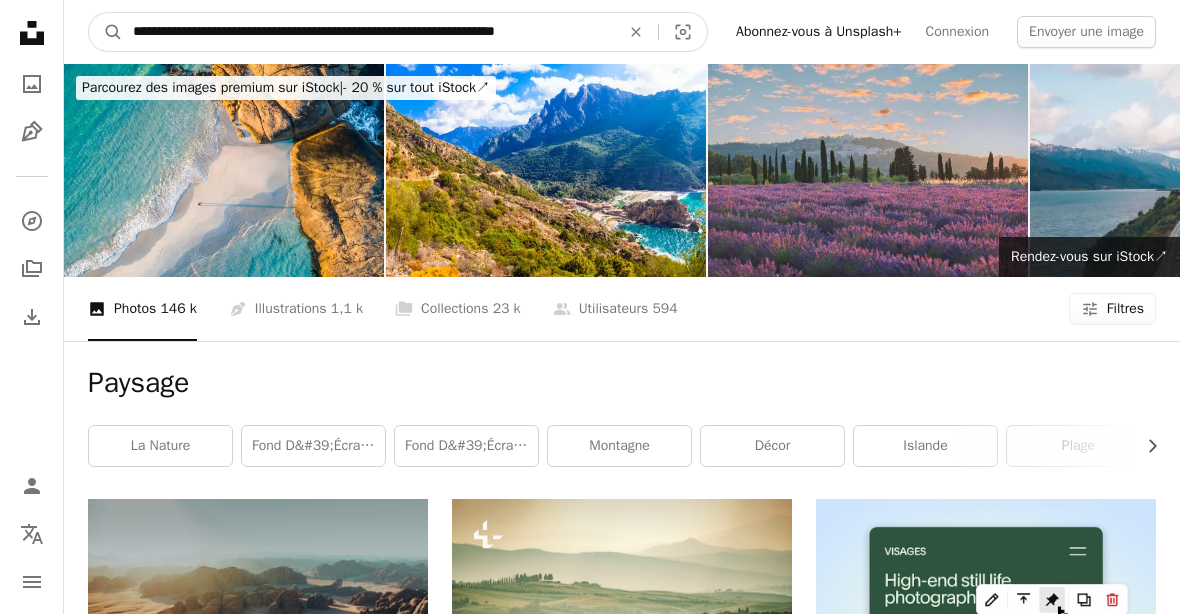 click on "A magnifying glass" at bounding box center [106, 32] 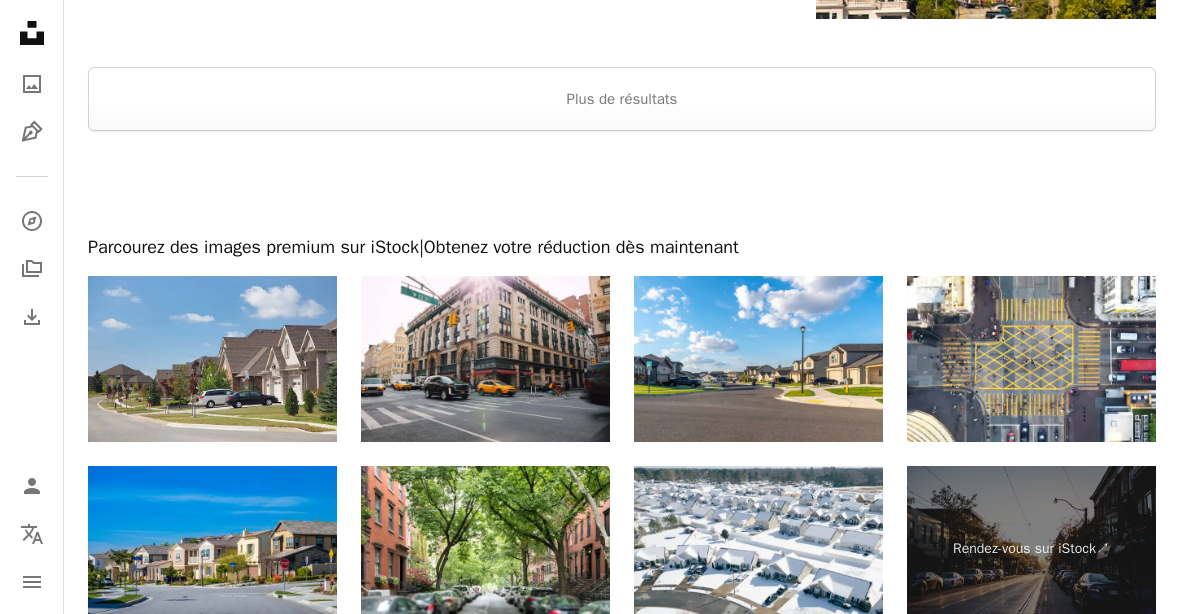 scroll, scrollTop: 3691, scrollLeft: 0, axis: vertical 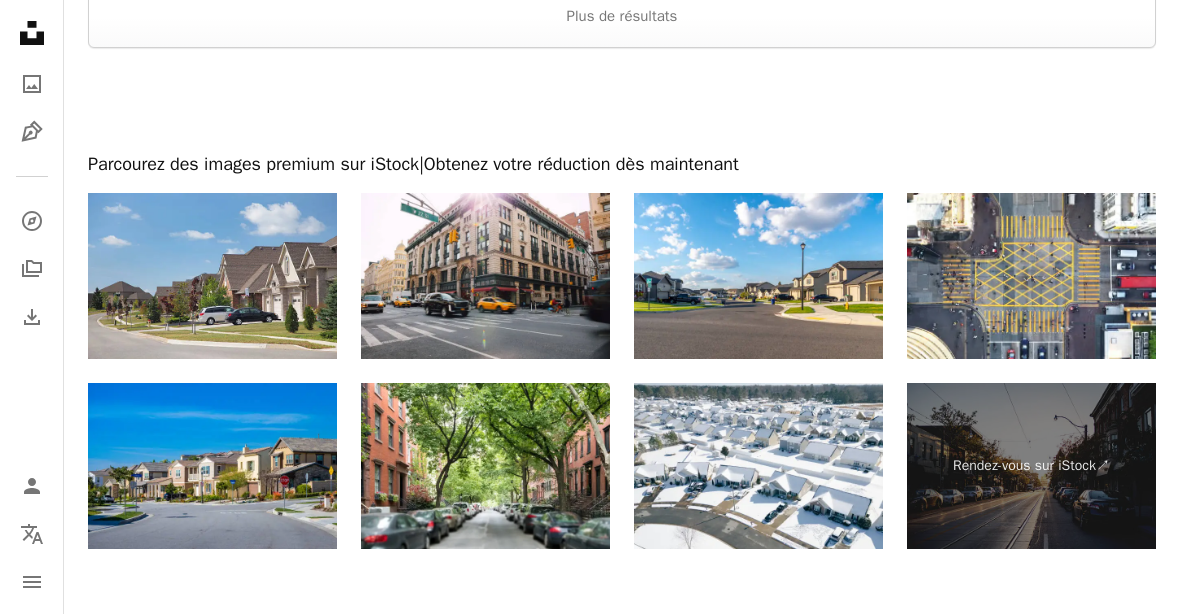 click on "Créez quelque chose d’incroyable" at bounding box center [622, 689] 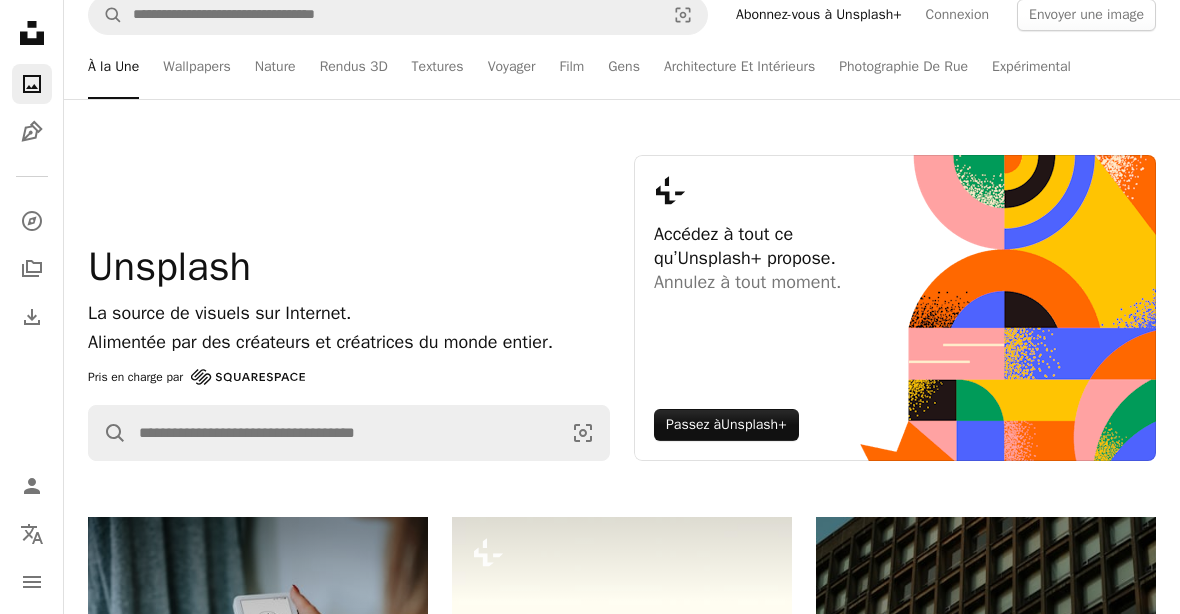 scroll, scrollTop: 0, scrollLeft: 0, axis: both 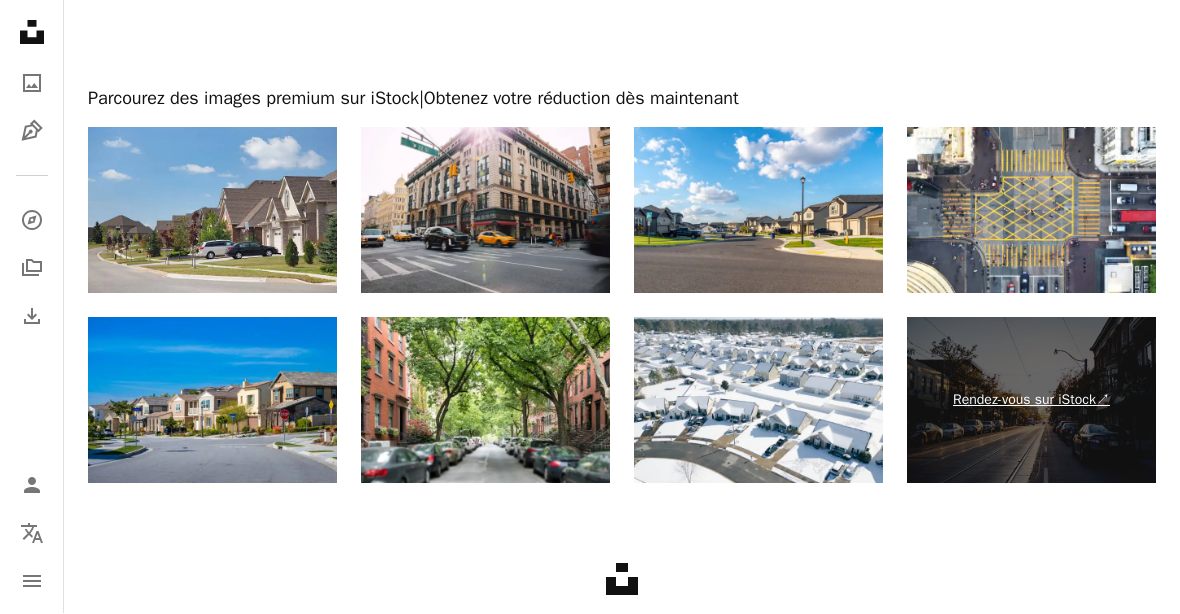 click on "Rendez-vous sur iStock  ↗" at bounding box center (1031, 401) 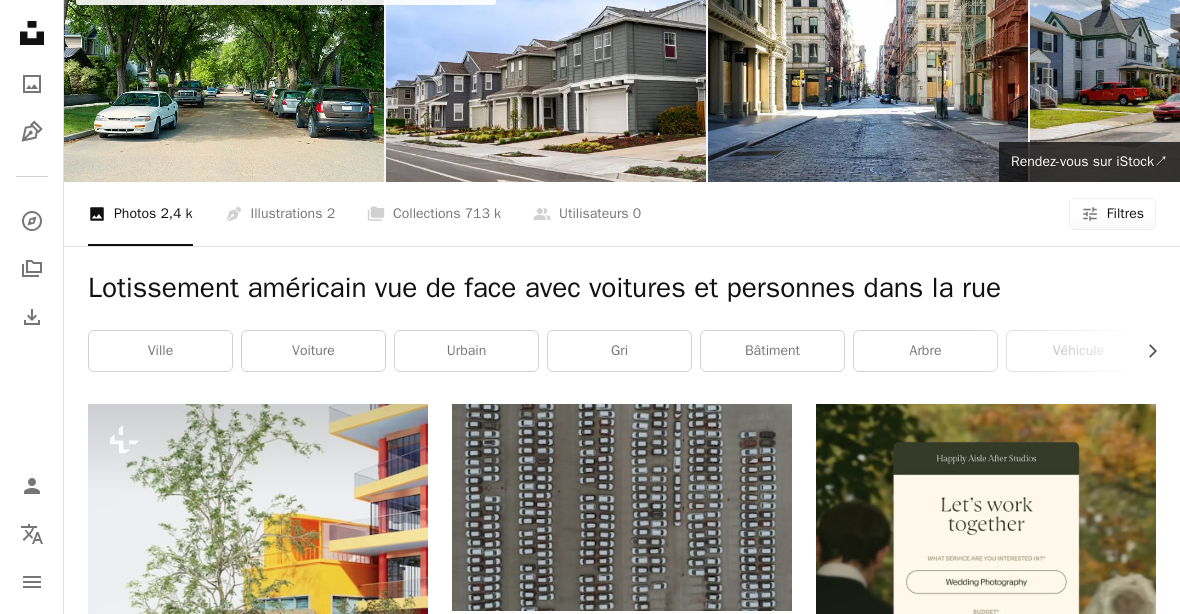 scroll, scrollTop: 0, scrollLeft: 0, axis: both 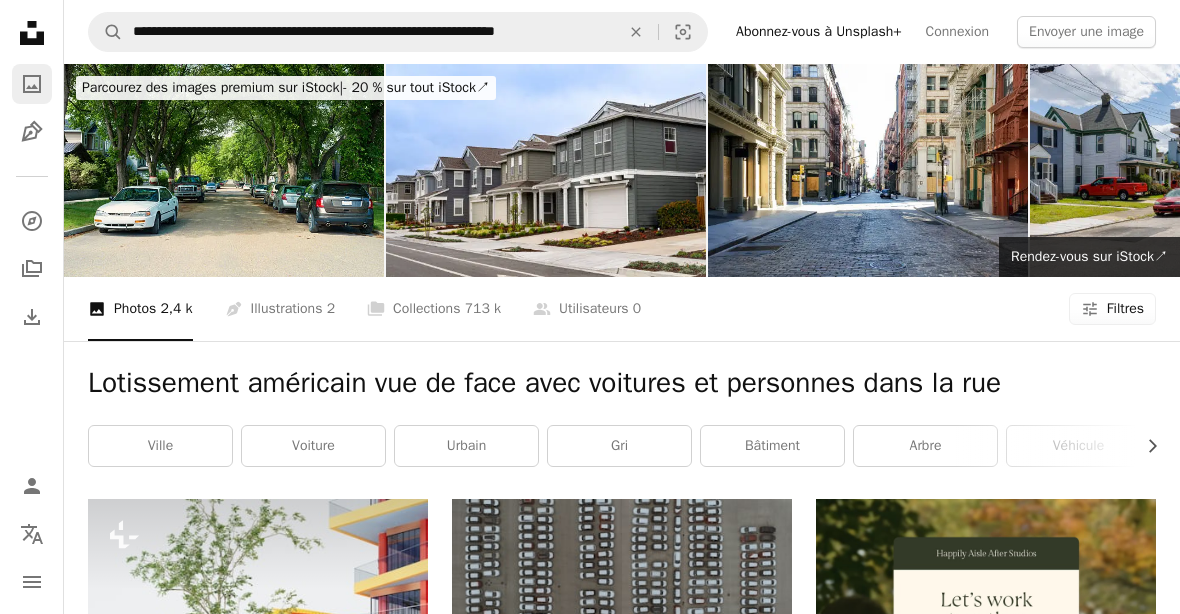 click on "A photo" 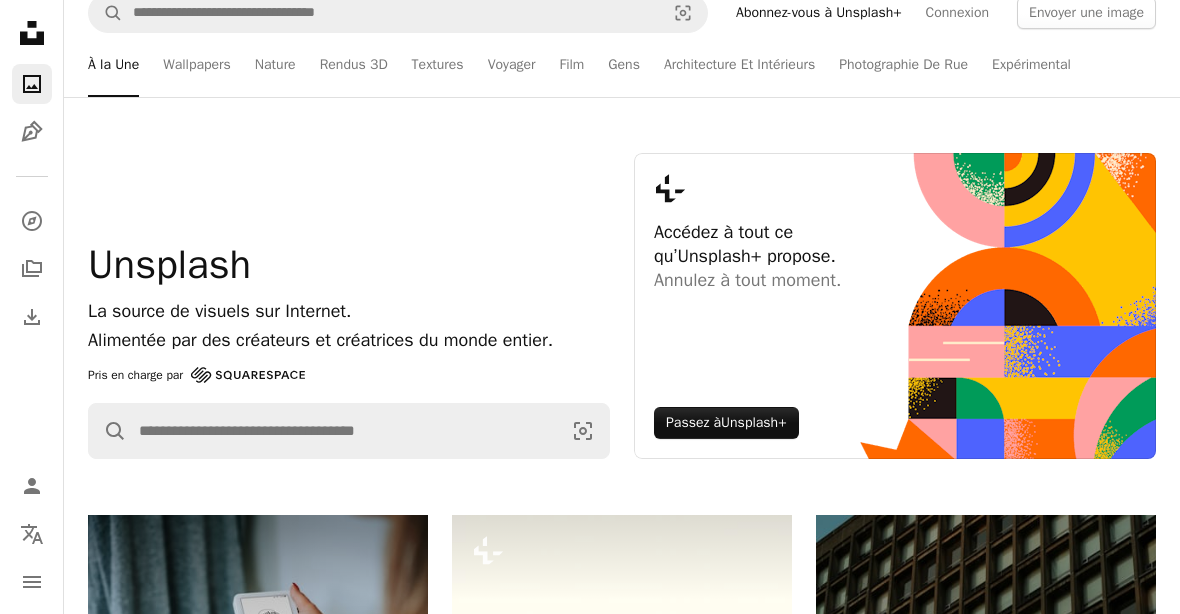 scroll, scrollTop: 0, scrollLeft: 0, axis: both 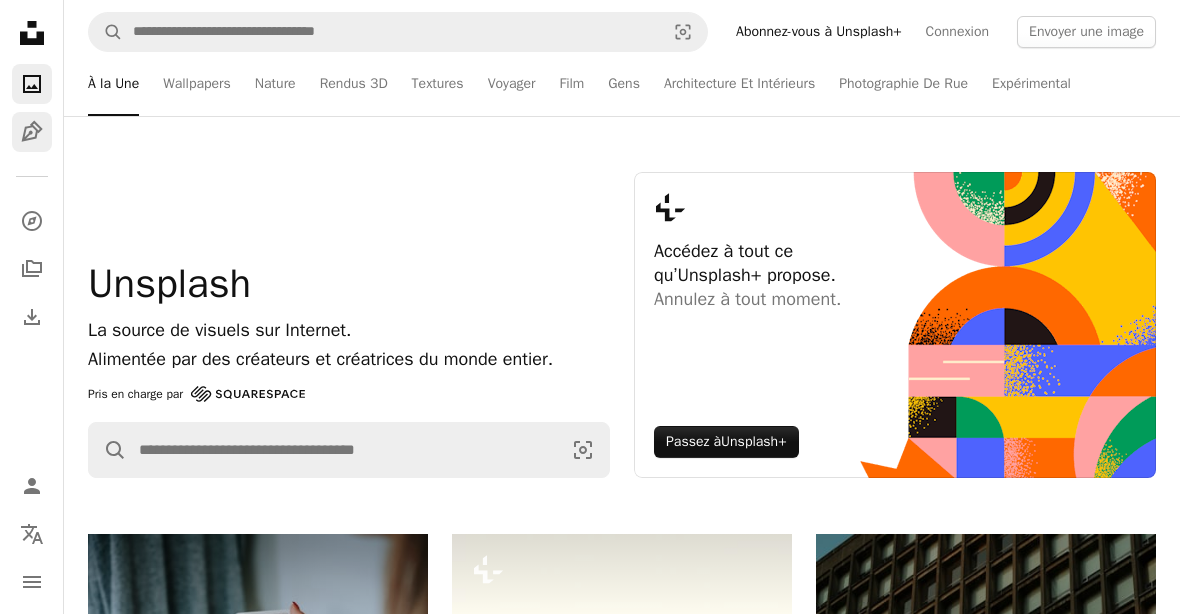click on "Pen Tool" at bounding box center (32, 132) 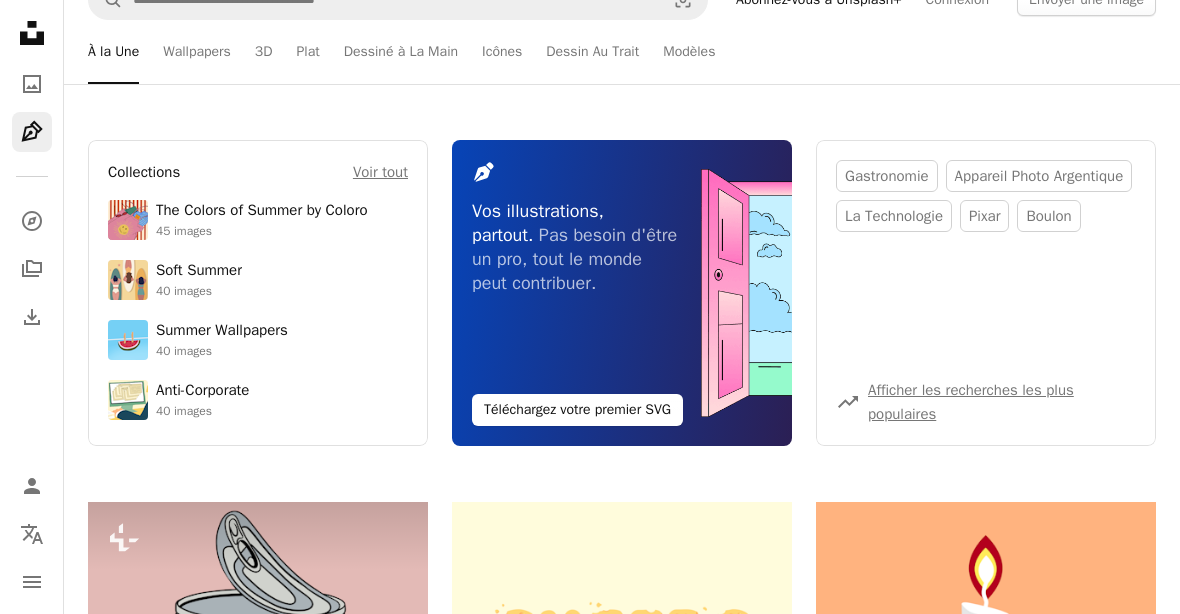 scroll, scrollTop: 0, scrollLeft: 0, axis: both 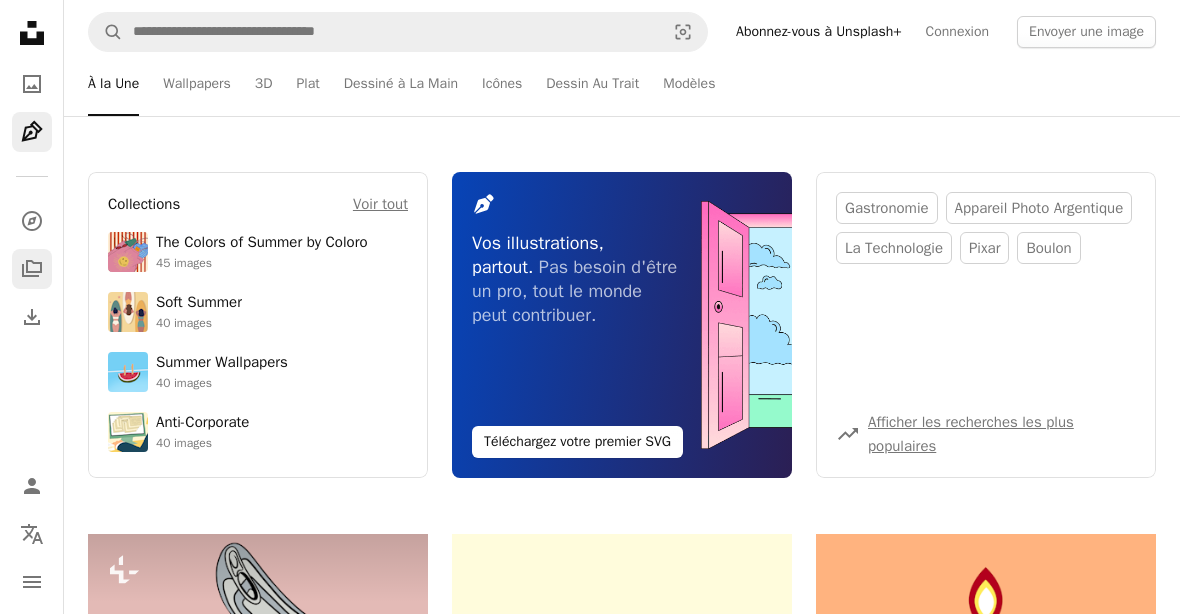 click 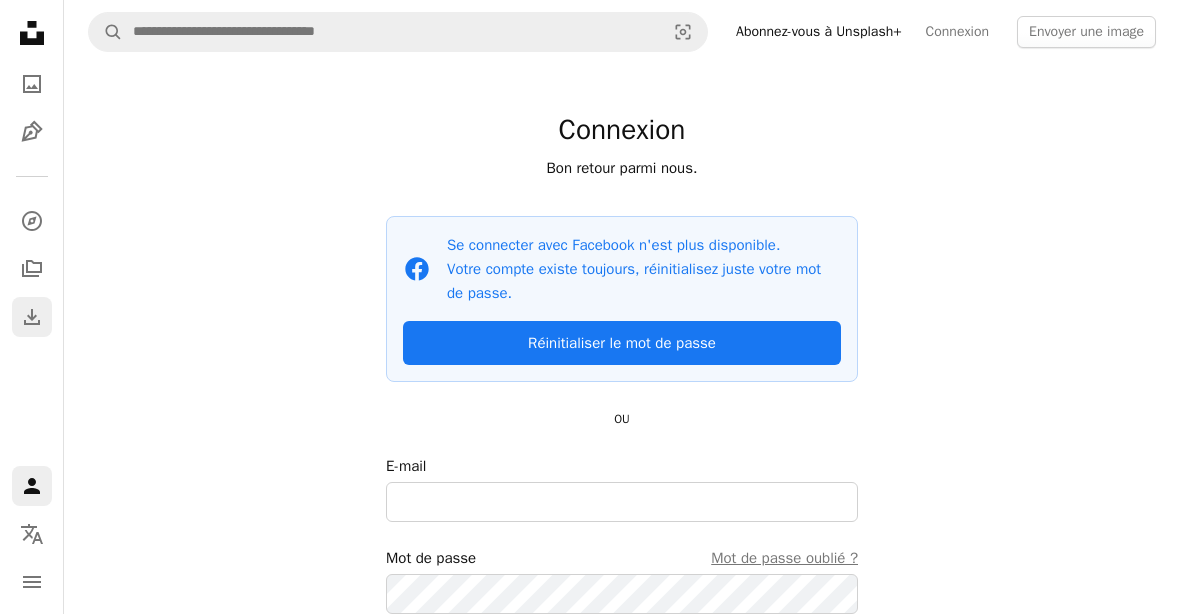 click 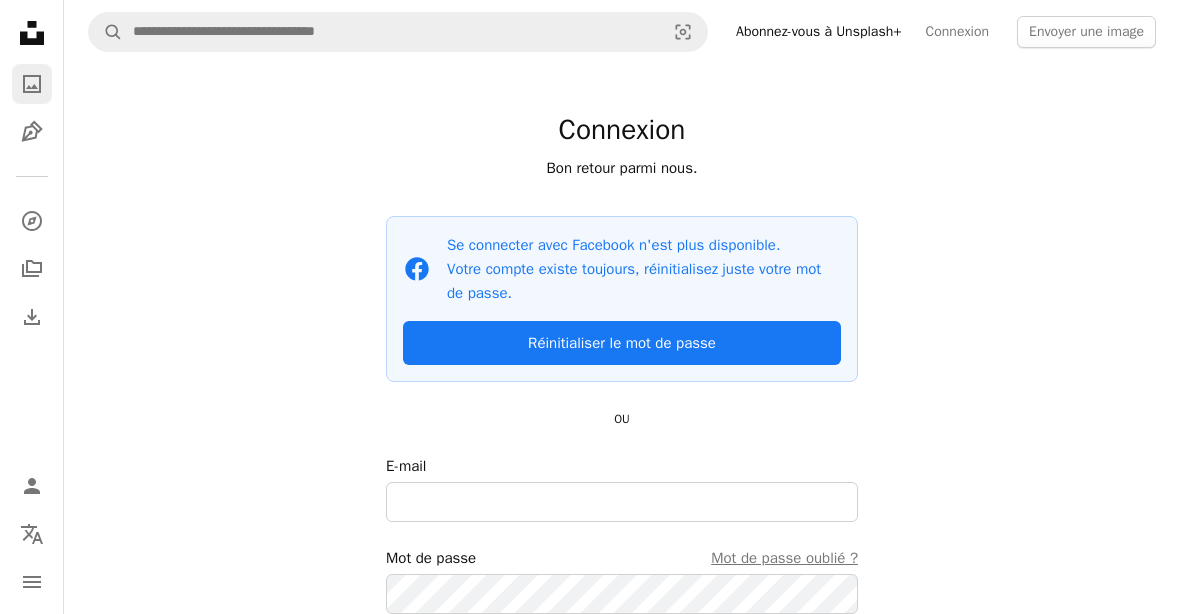 click on "A photo" at bounding box center [32, 84] 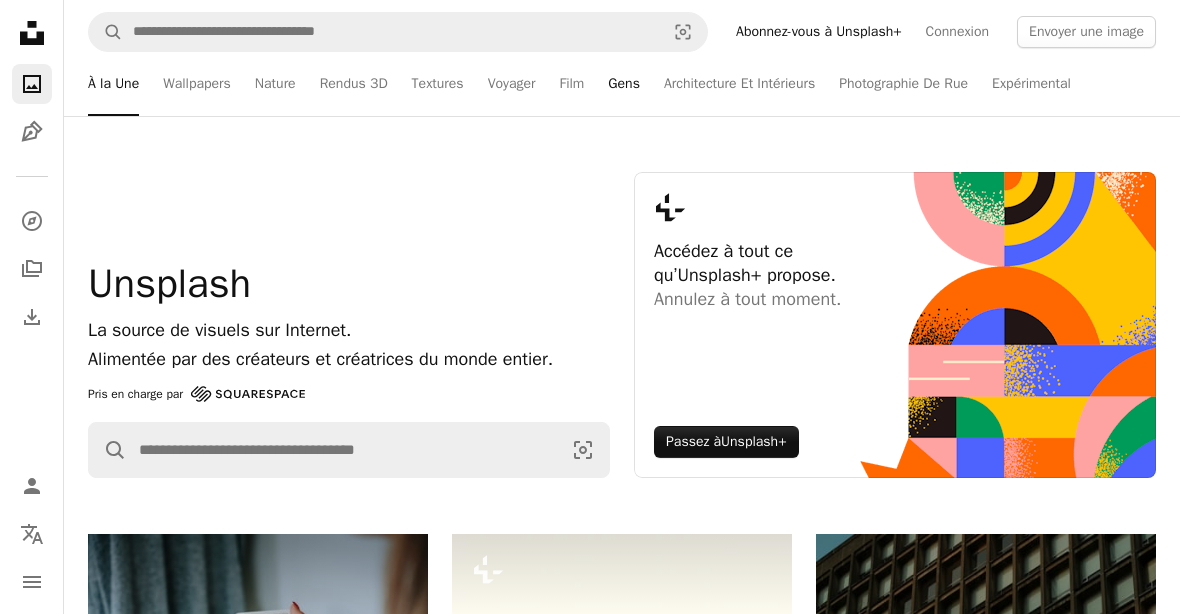 click on "Gens" at bounding box center [624, 84] 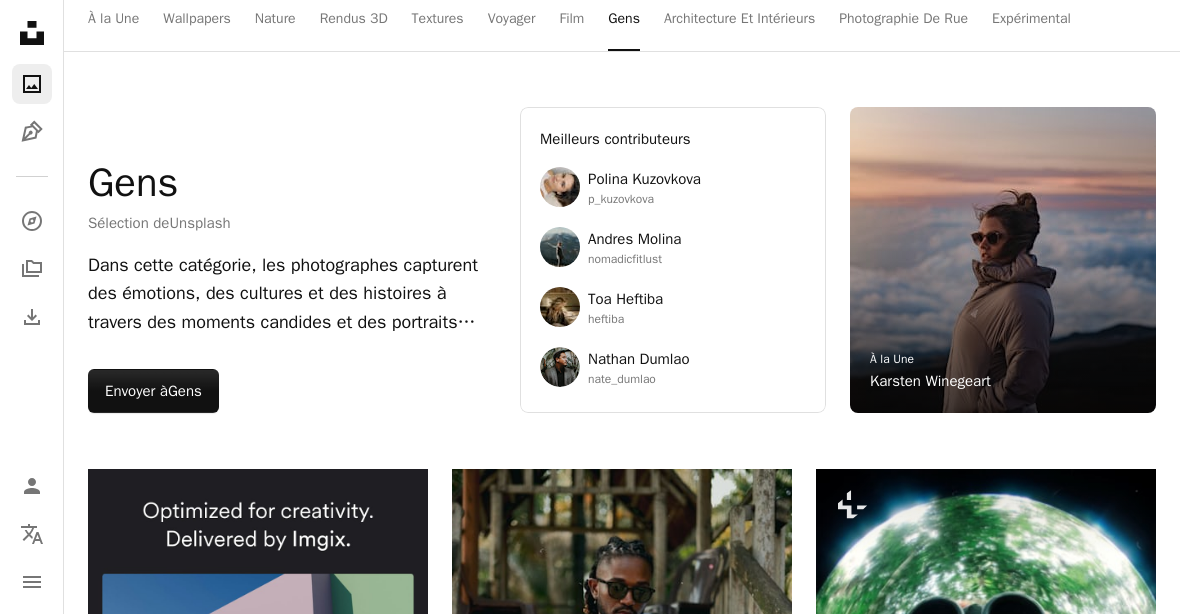 scroll, scrollTop: 0, scrollLeft: 0, axis: both 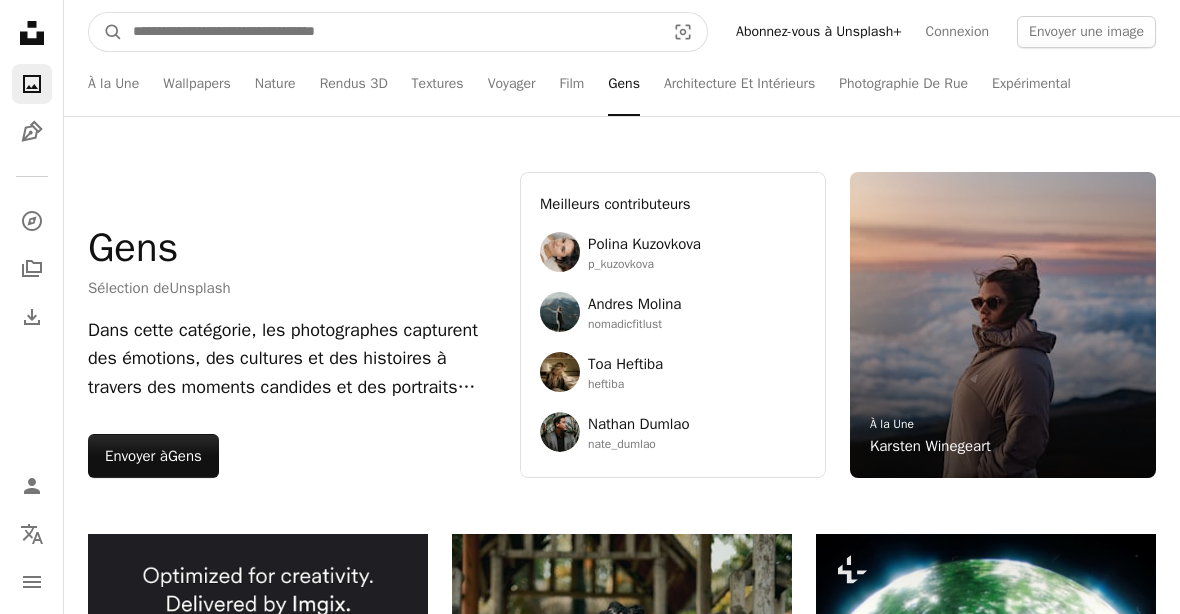 click at bounding box center (391, 32) 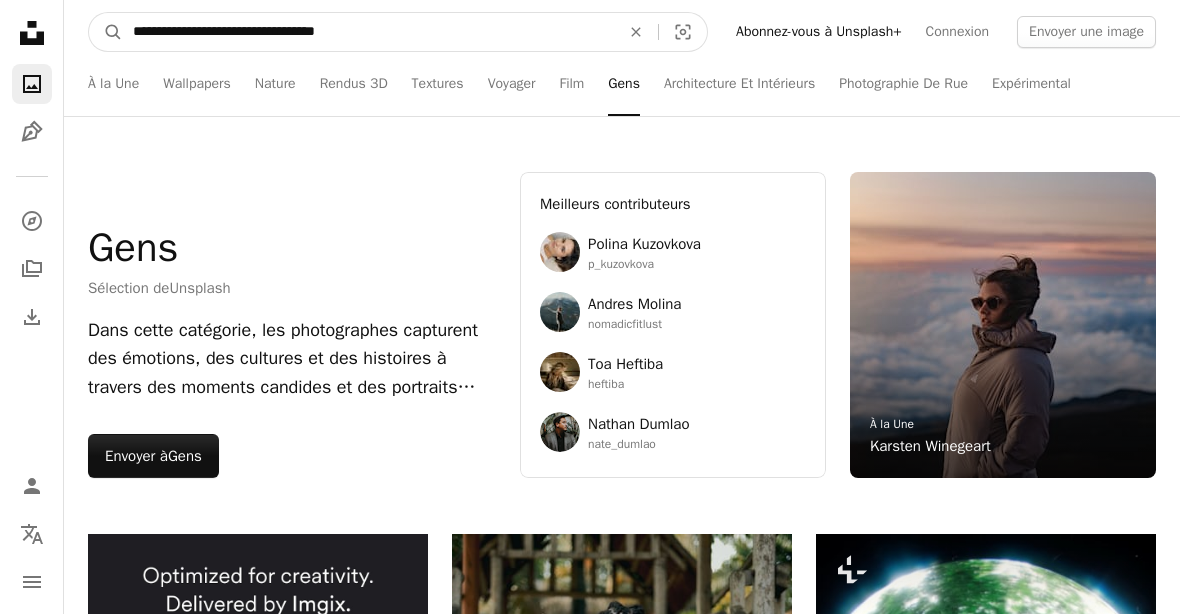 type on "**********" 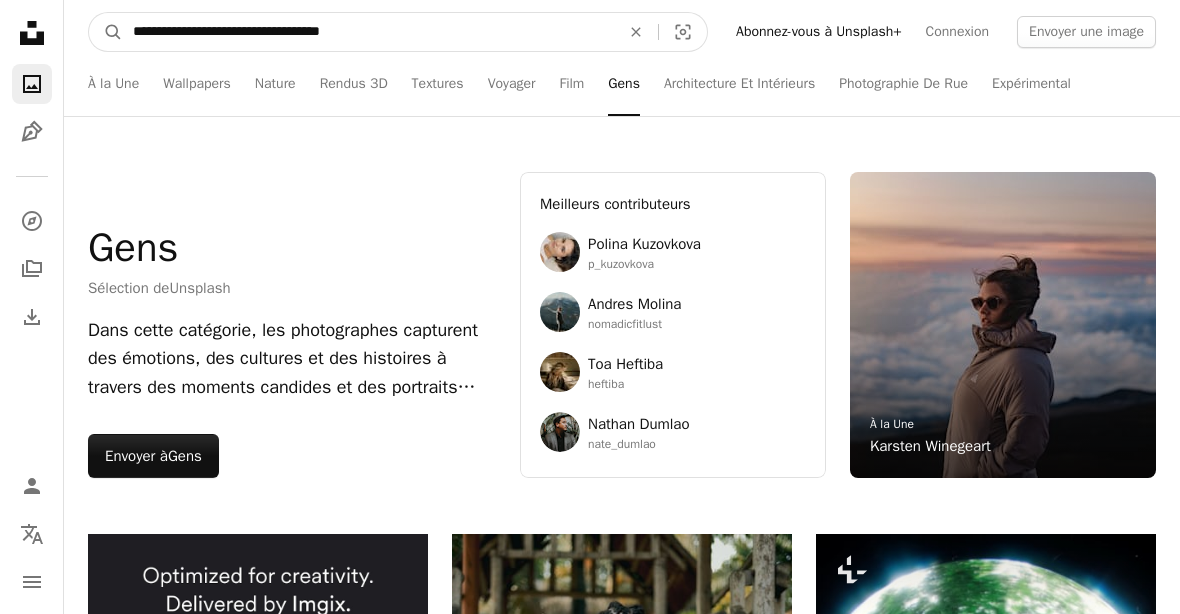 click on "A magnifying glass" at bounding box center (106, 32) 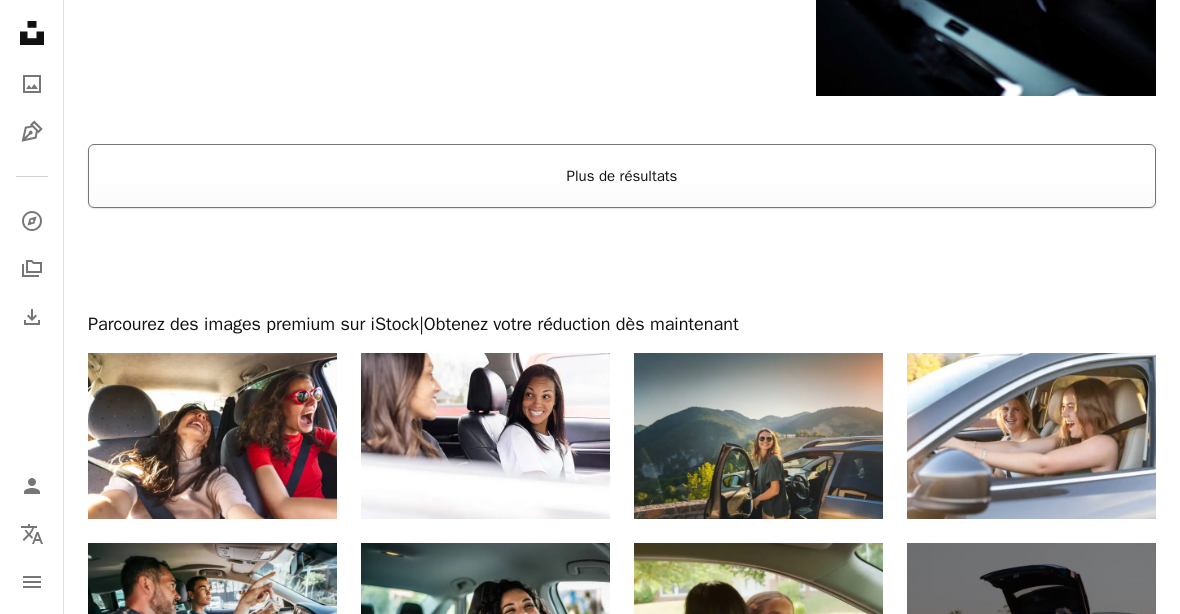 click on "Plus de résultats" at bounding box center [622, 177] 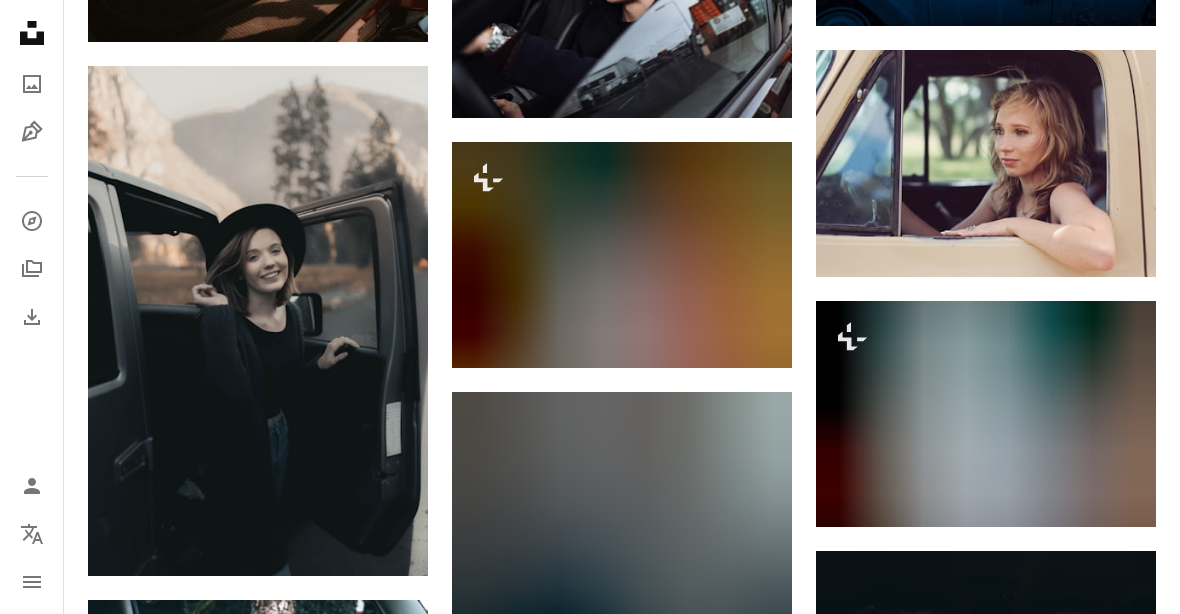 scroll, scrollTop: 5025, scrollLeft: 0, axis: vertical 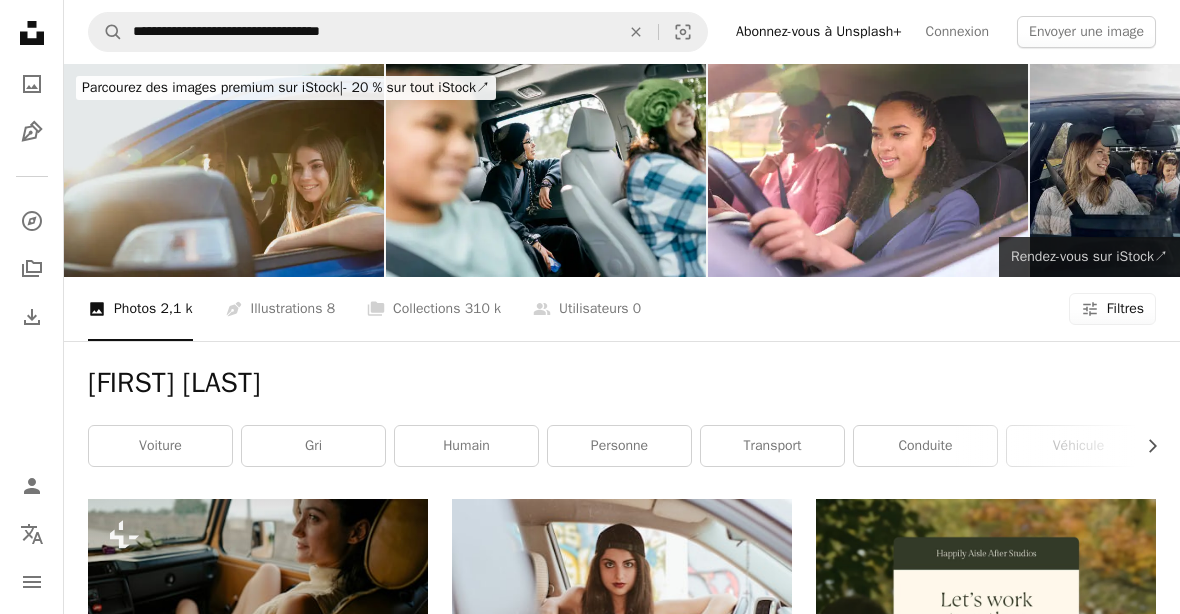 click on "Rendez-vous sur iStock  ↗" at bounding box center [1089, 256] 